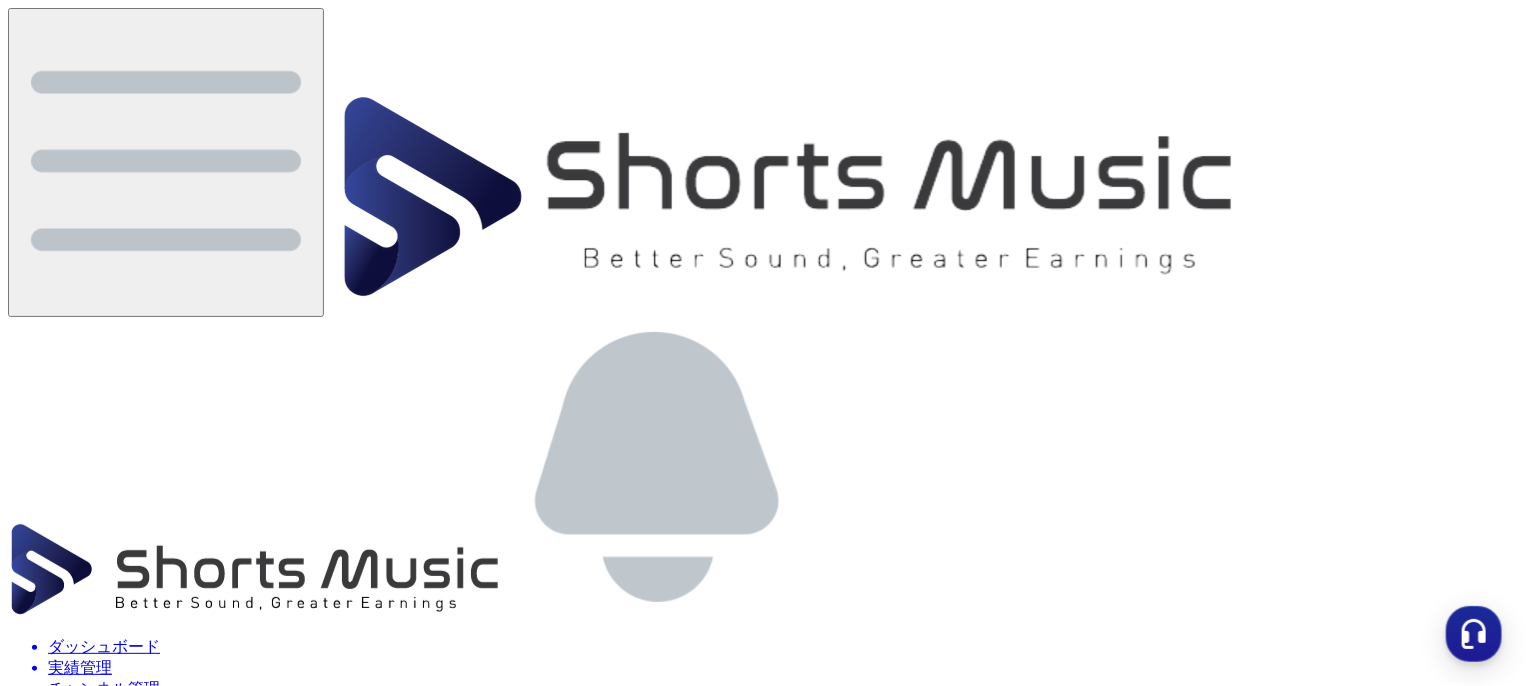 scroll, scrollTop: 0, scrollLeft: 0, axis: both 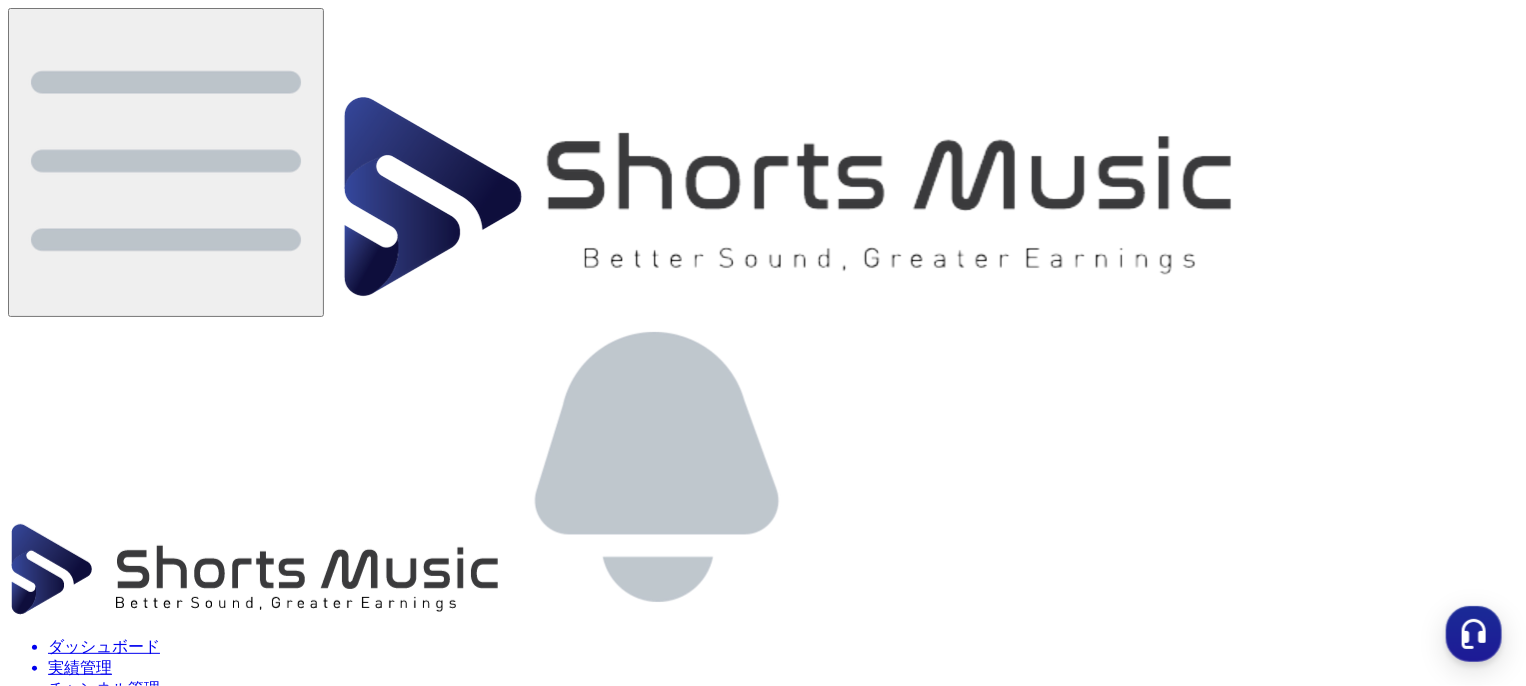 click on "チャンネル管理" at bounding box center (783, 689) 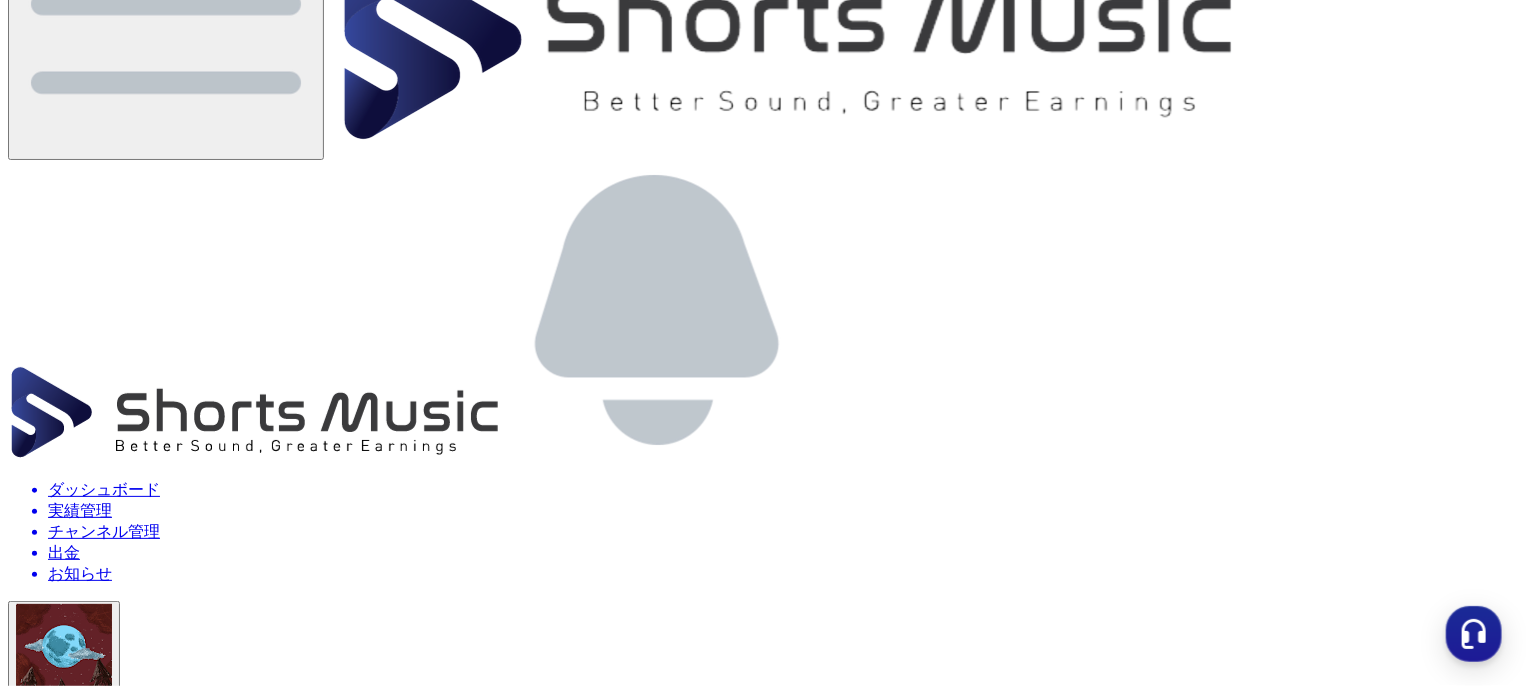 scroll, scrollTop: 156, scrollLeft: 0, axis: vertical 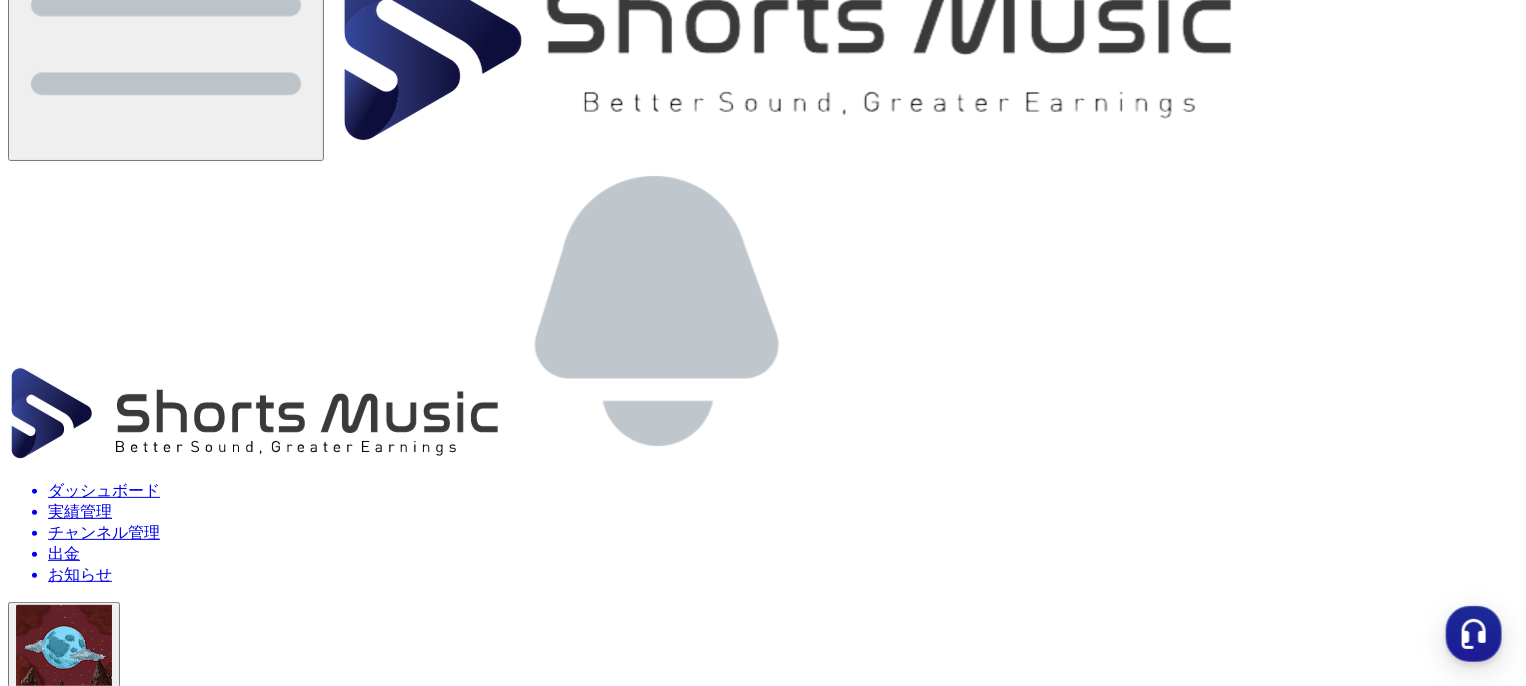 click at bounding box center (16, 837) 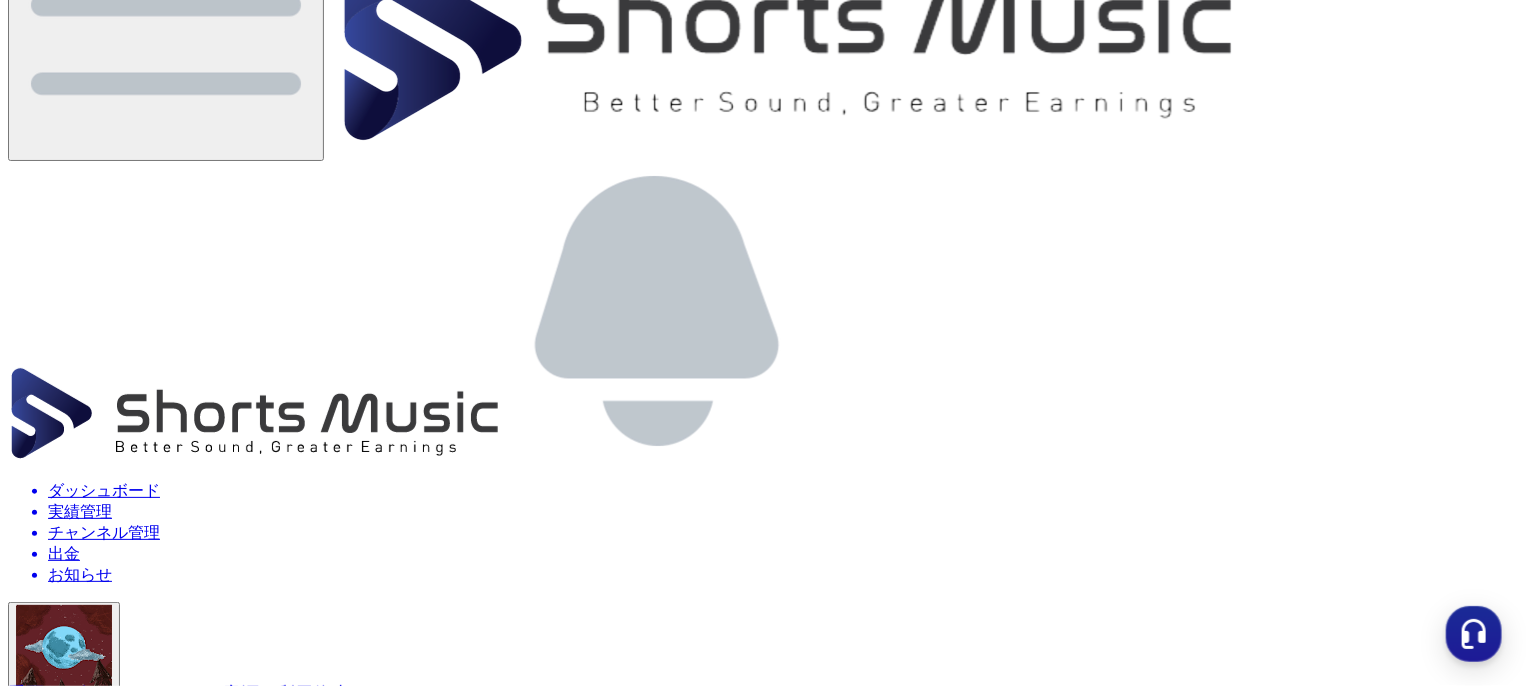 click on "保存" at bounding box center (29, 2403) 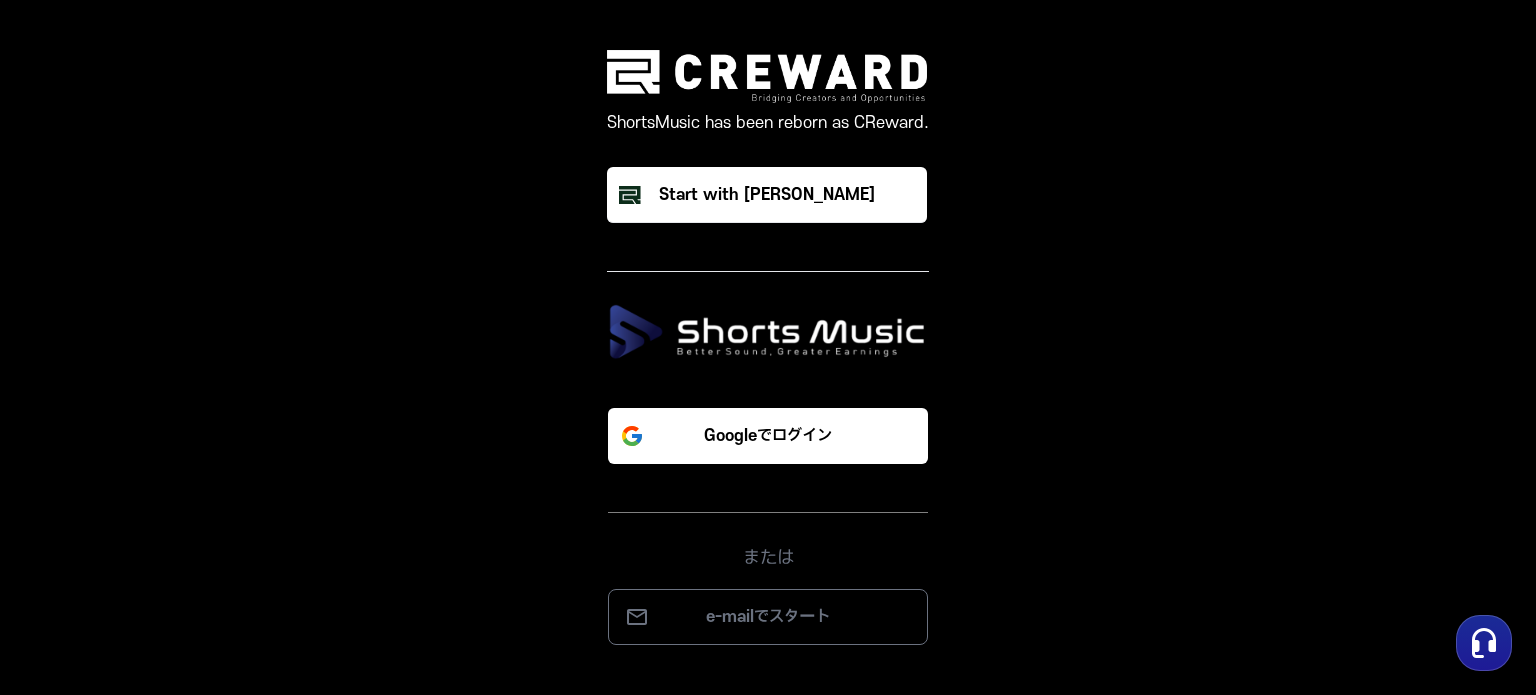 scroll, scrollTop: 0, scrollLeft: 0, axis: both 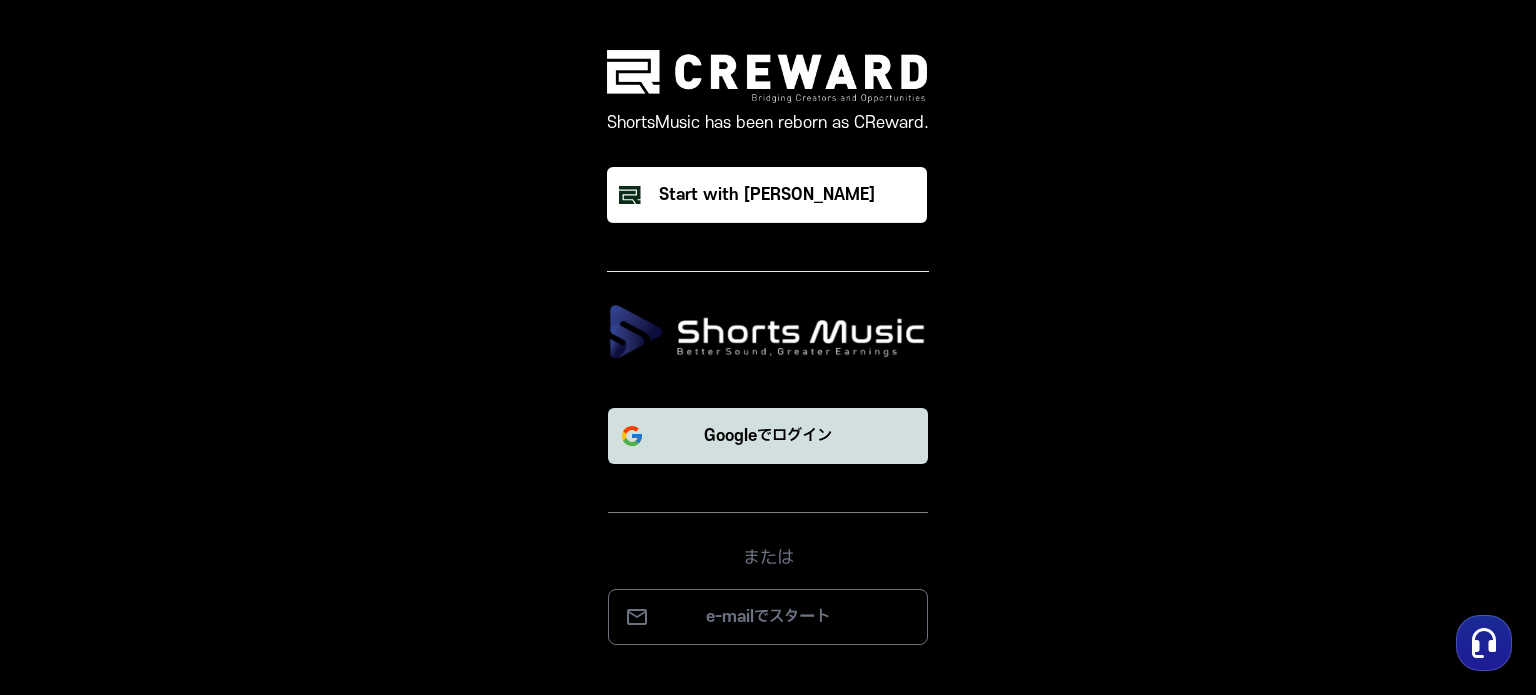 click on "Googleでログイン" at bounding box center (768, 436) 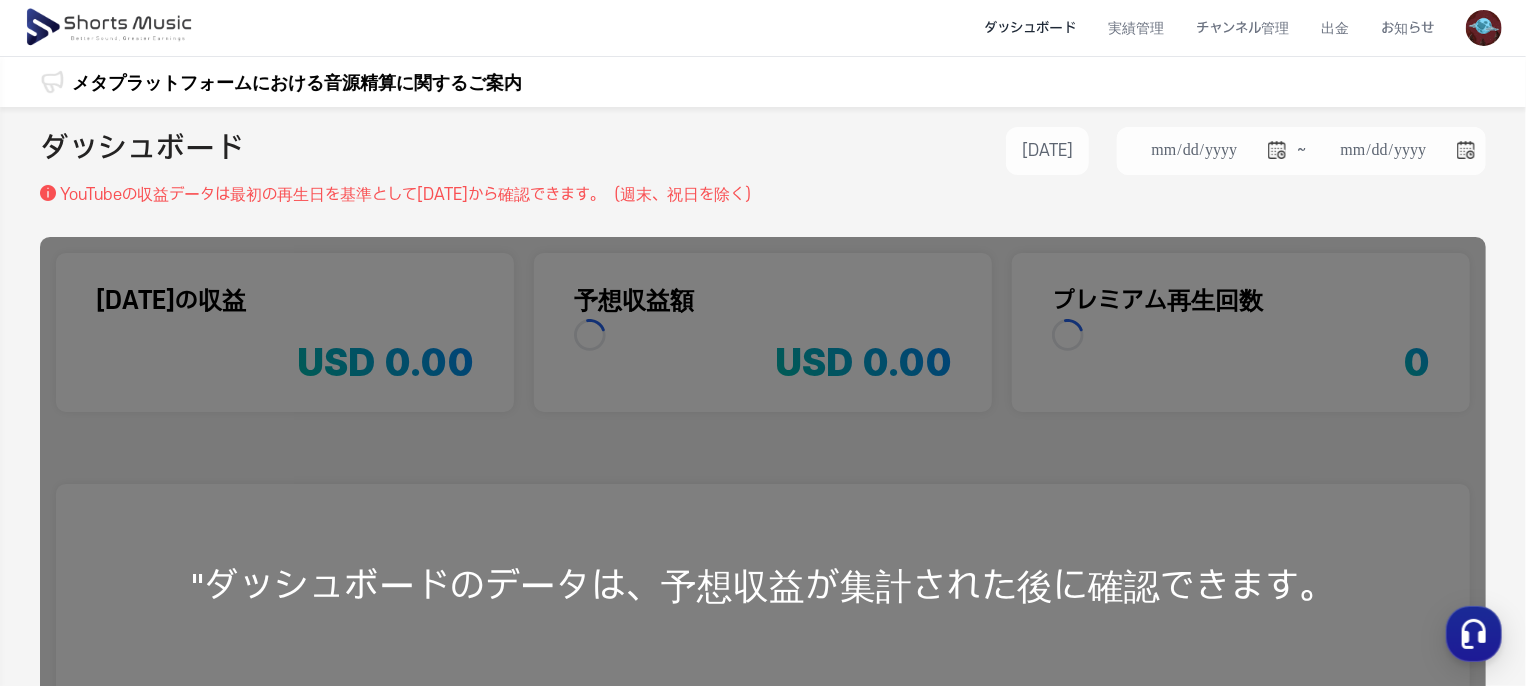 scroll, scrollTop: 0, scrollLeft: 0, axis: both 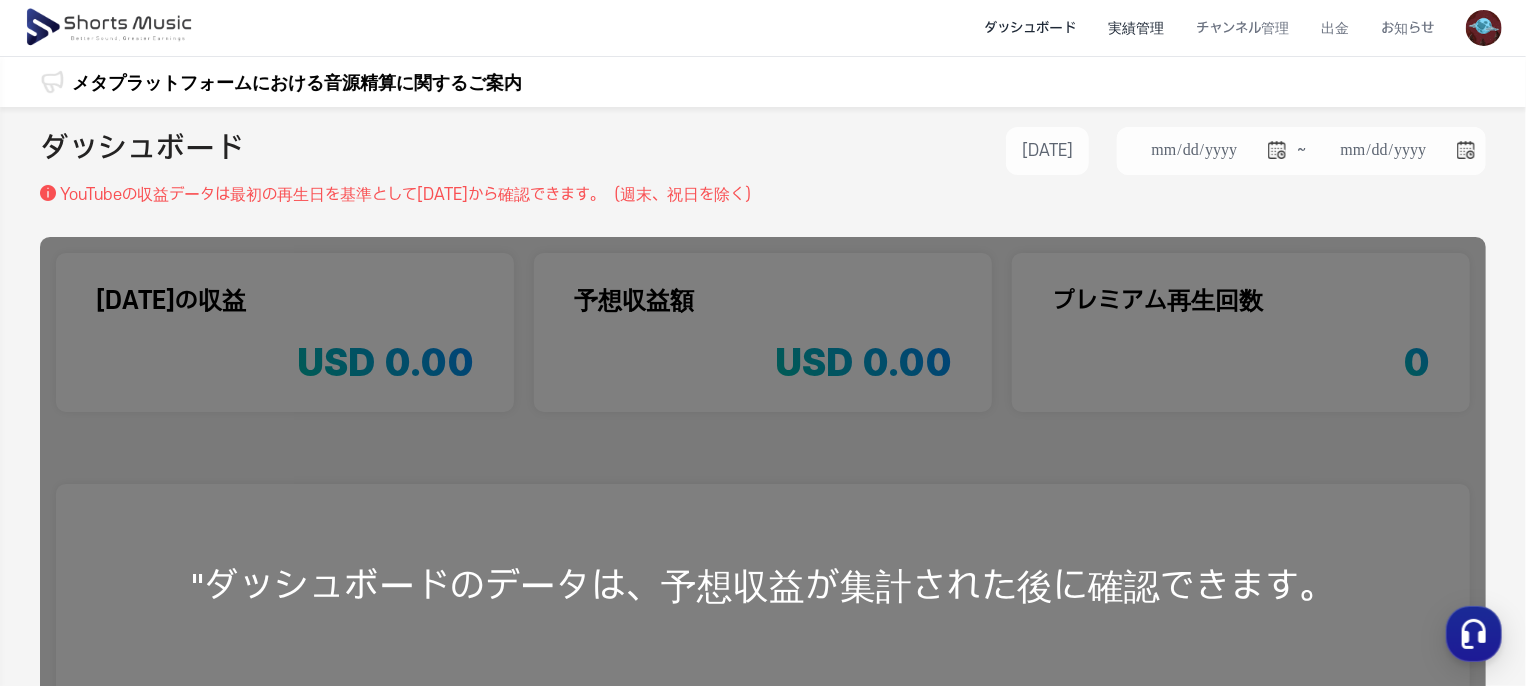 click on "実績管理" at bounding box center (1136, 28) 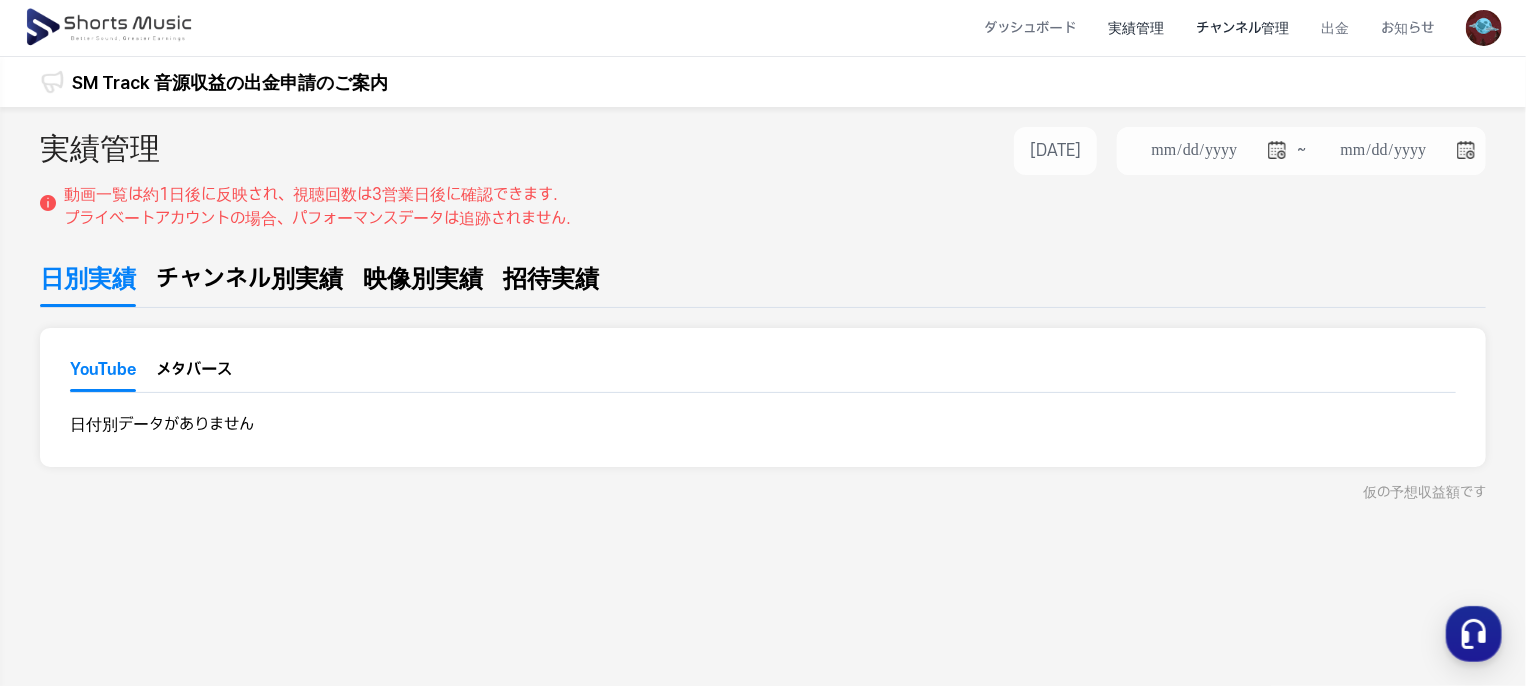 click on "チャンネル管理" at bounding box center [1242, 28] 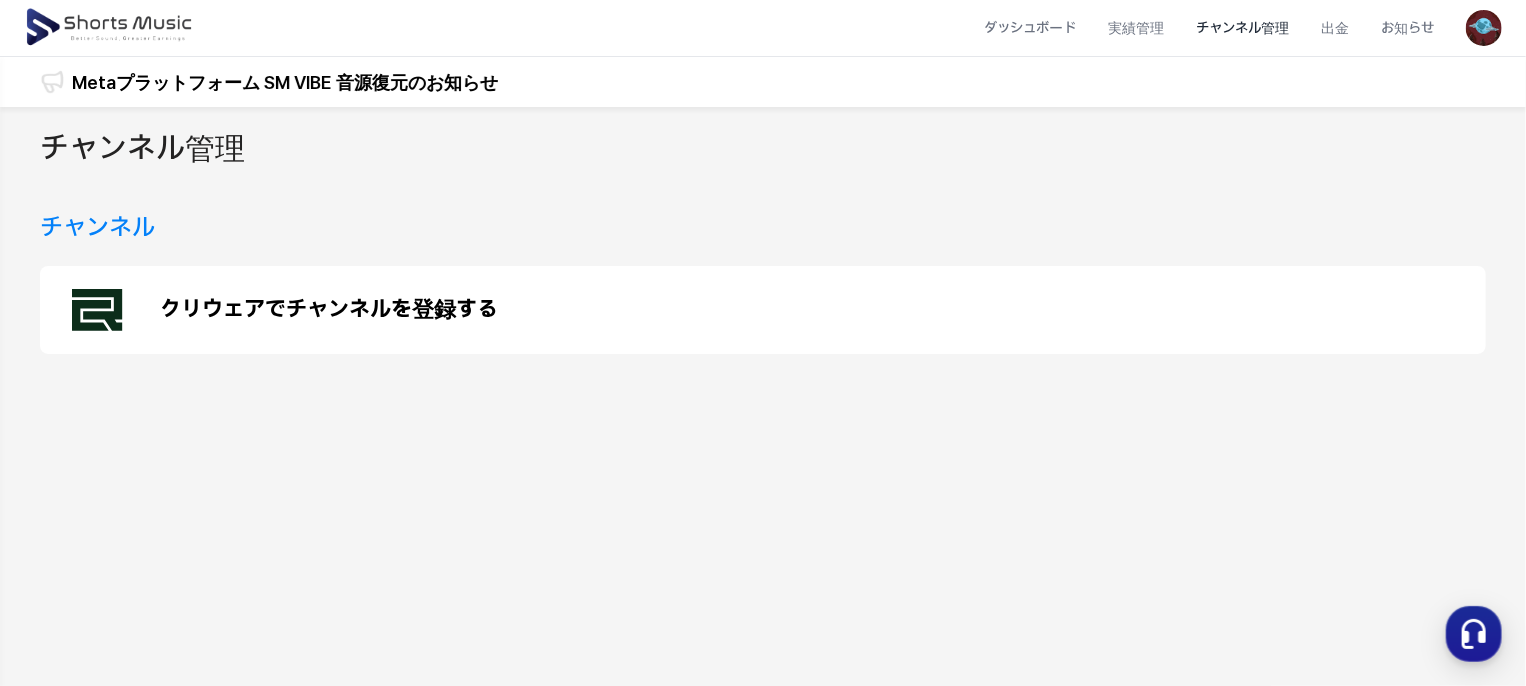 click on "クリウェアでチャンネルを登録する" at bounding box center (329, 310) 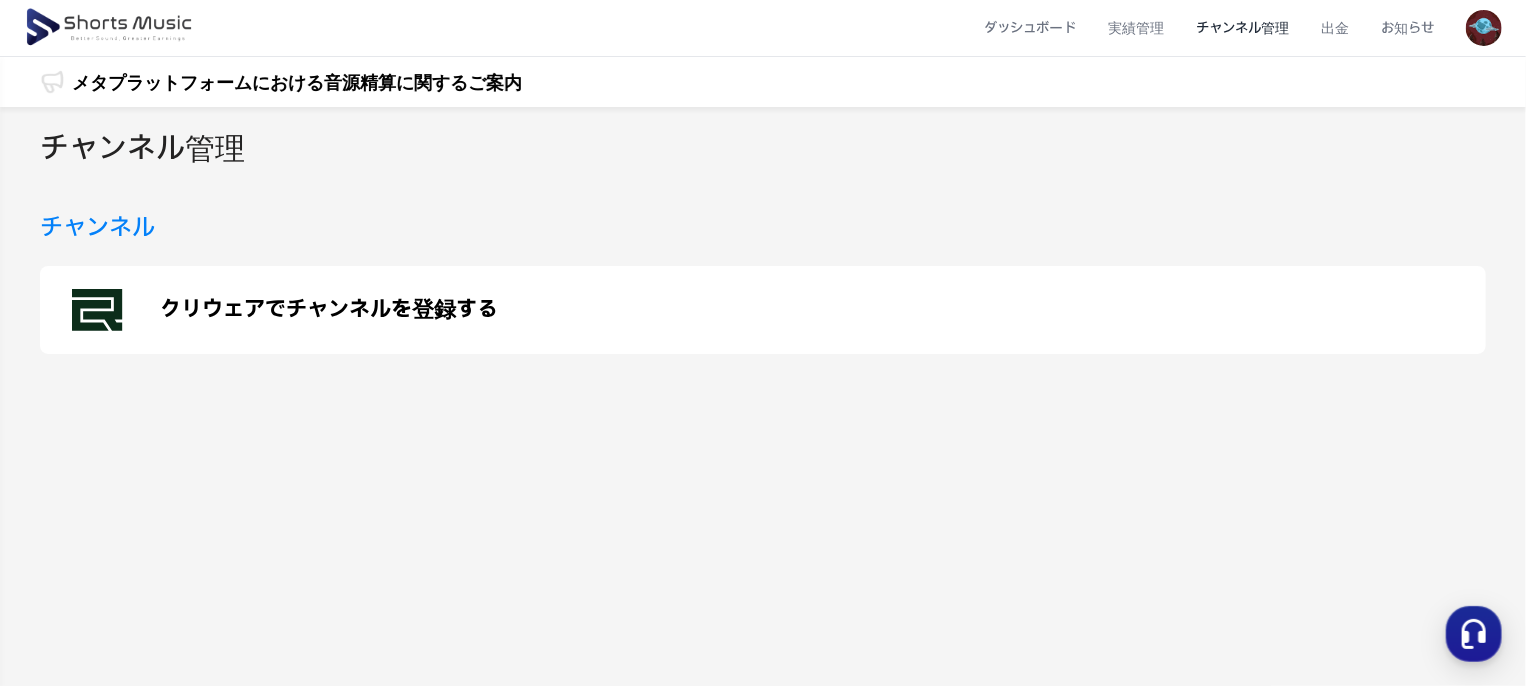 scroll, scrollTop: 0, scrollLeft: 0, axis: both 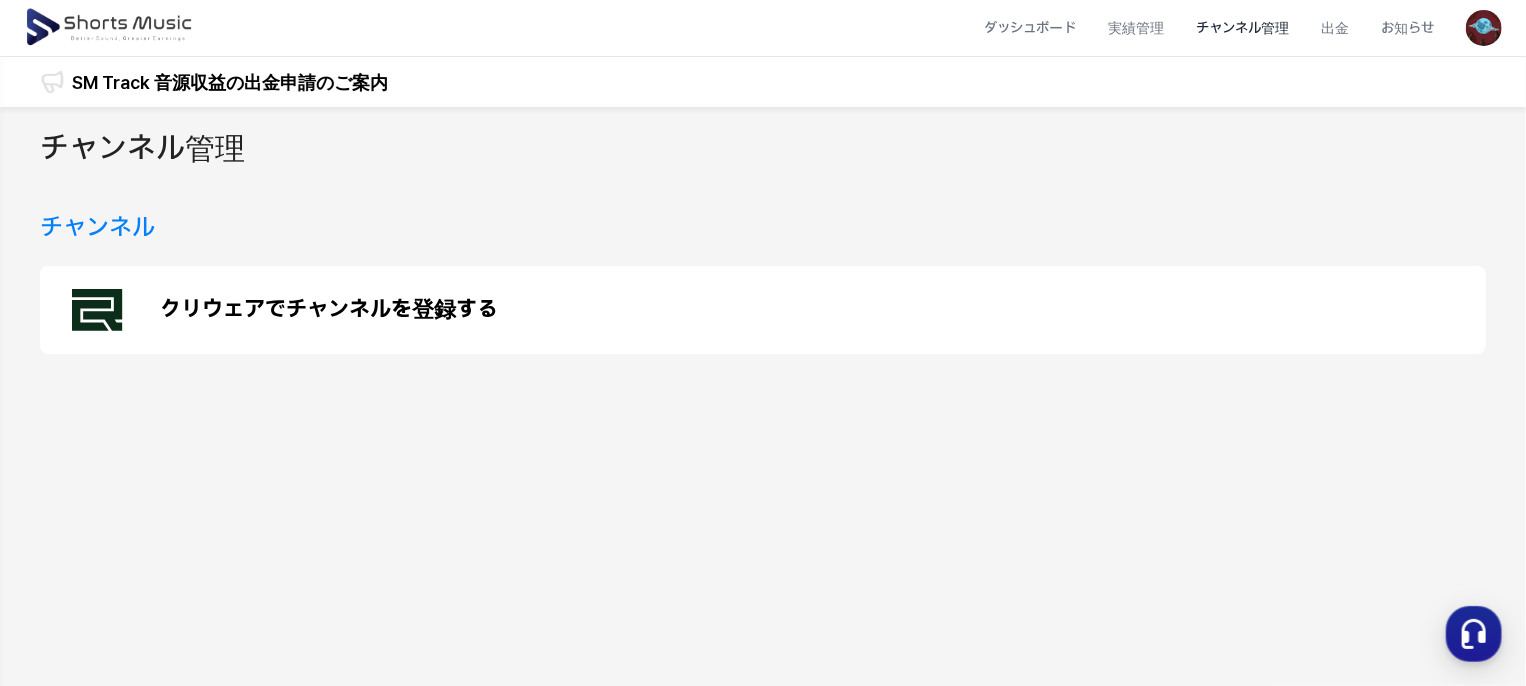 click on "クリウェアでチャンネルを登録する" at bounding box center [763, 310] 